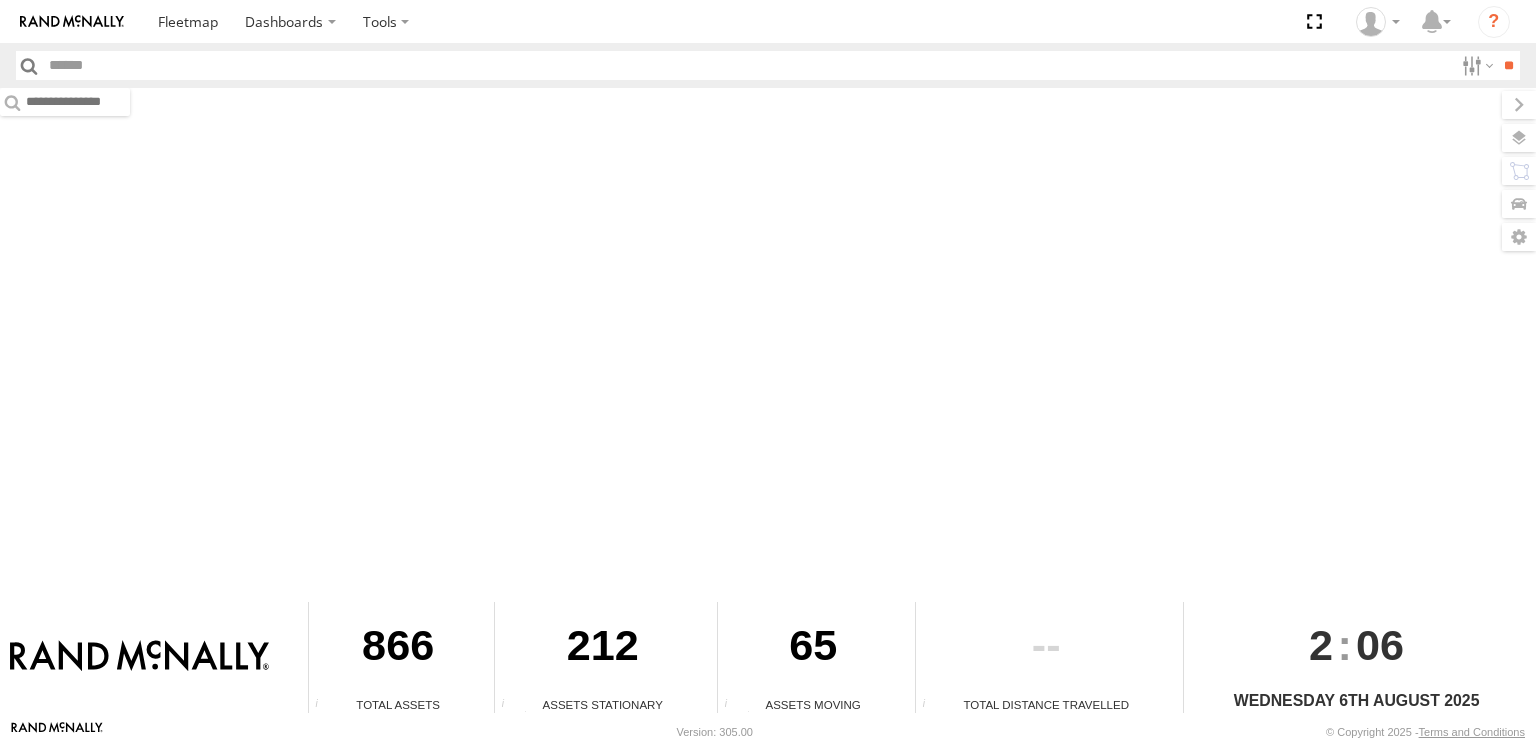 scroll, scrollTop: 0, scrollLeft: 0, axis: both 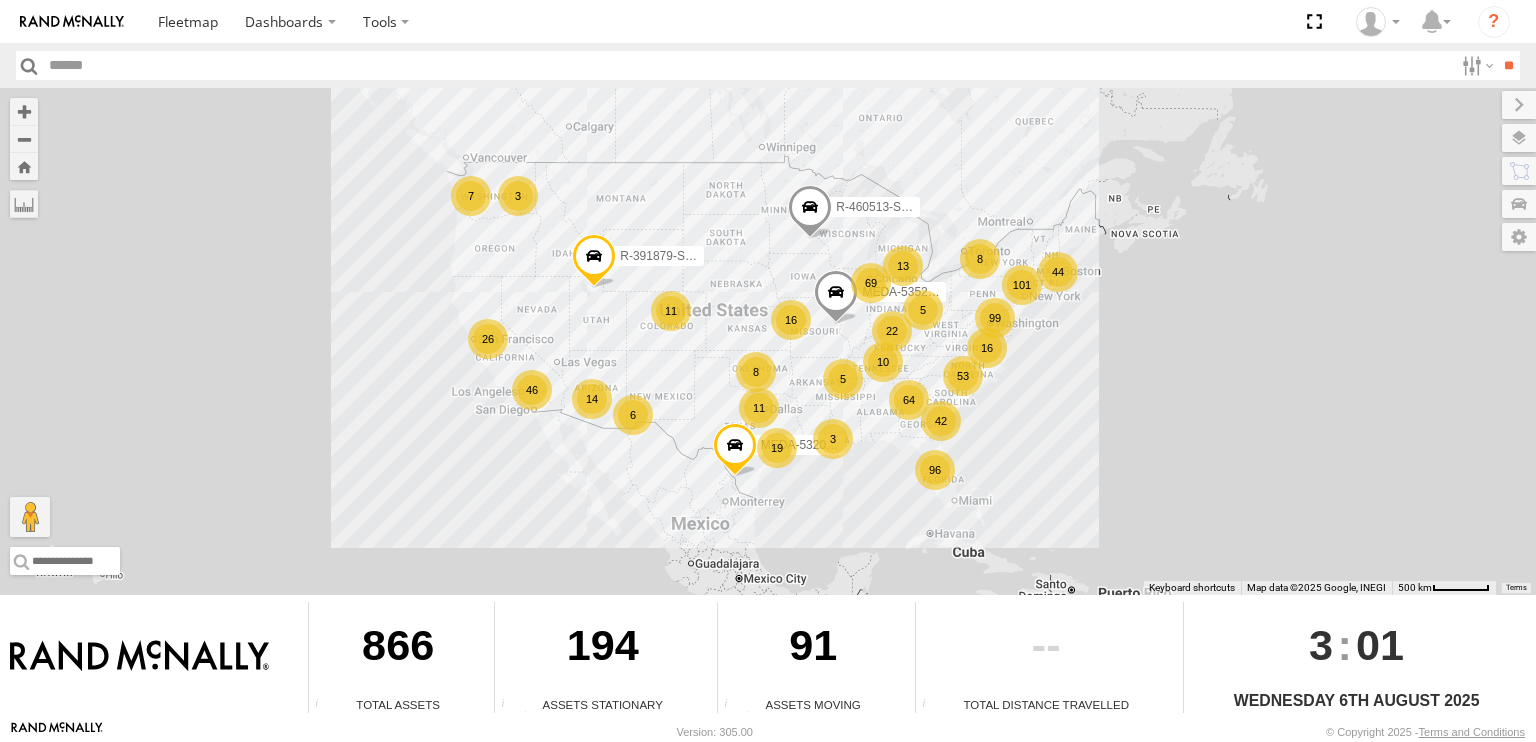 click at bounding box center [748, 65] 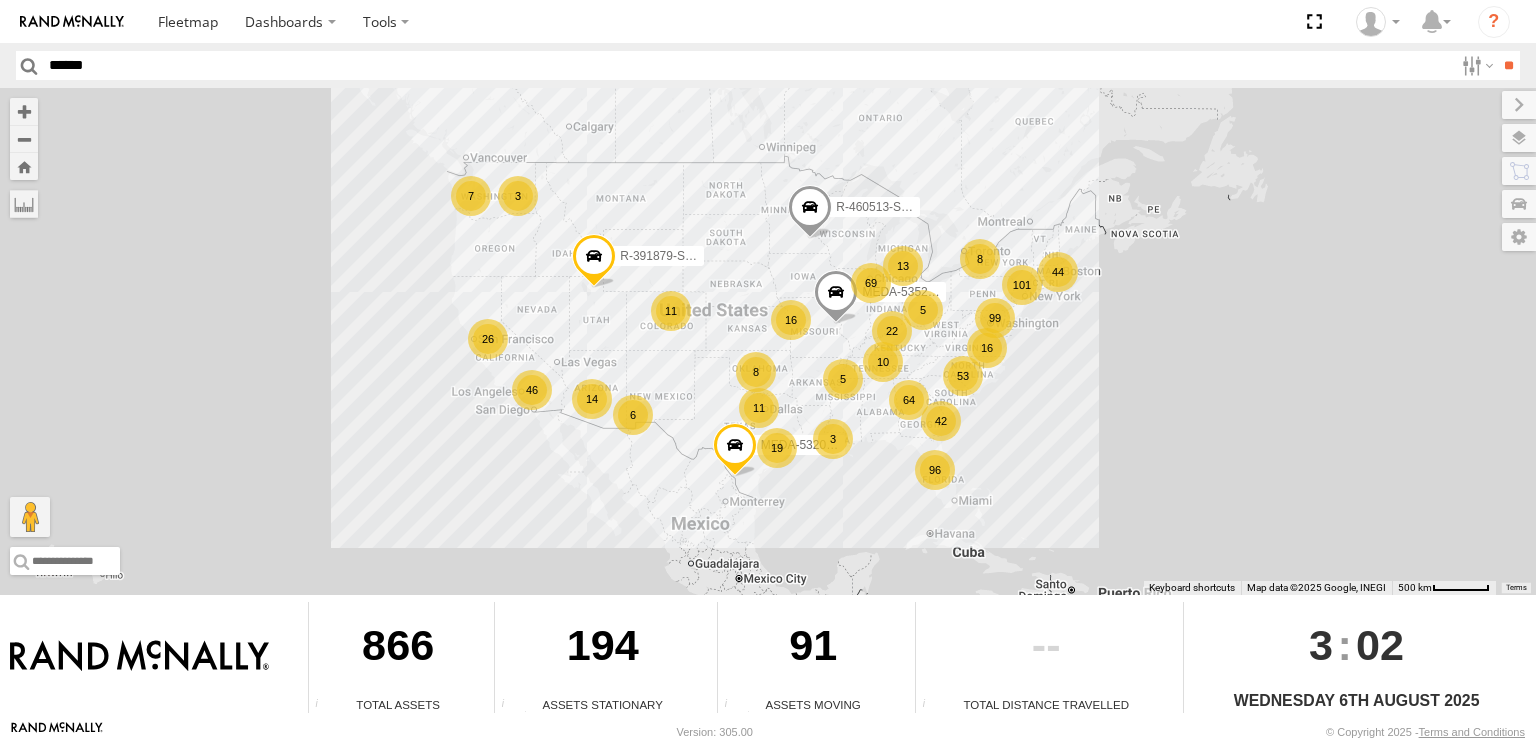 type on "******" 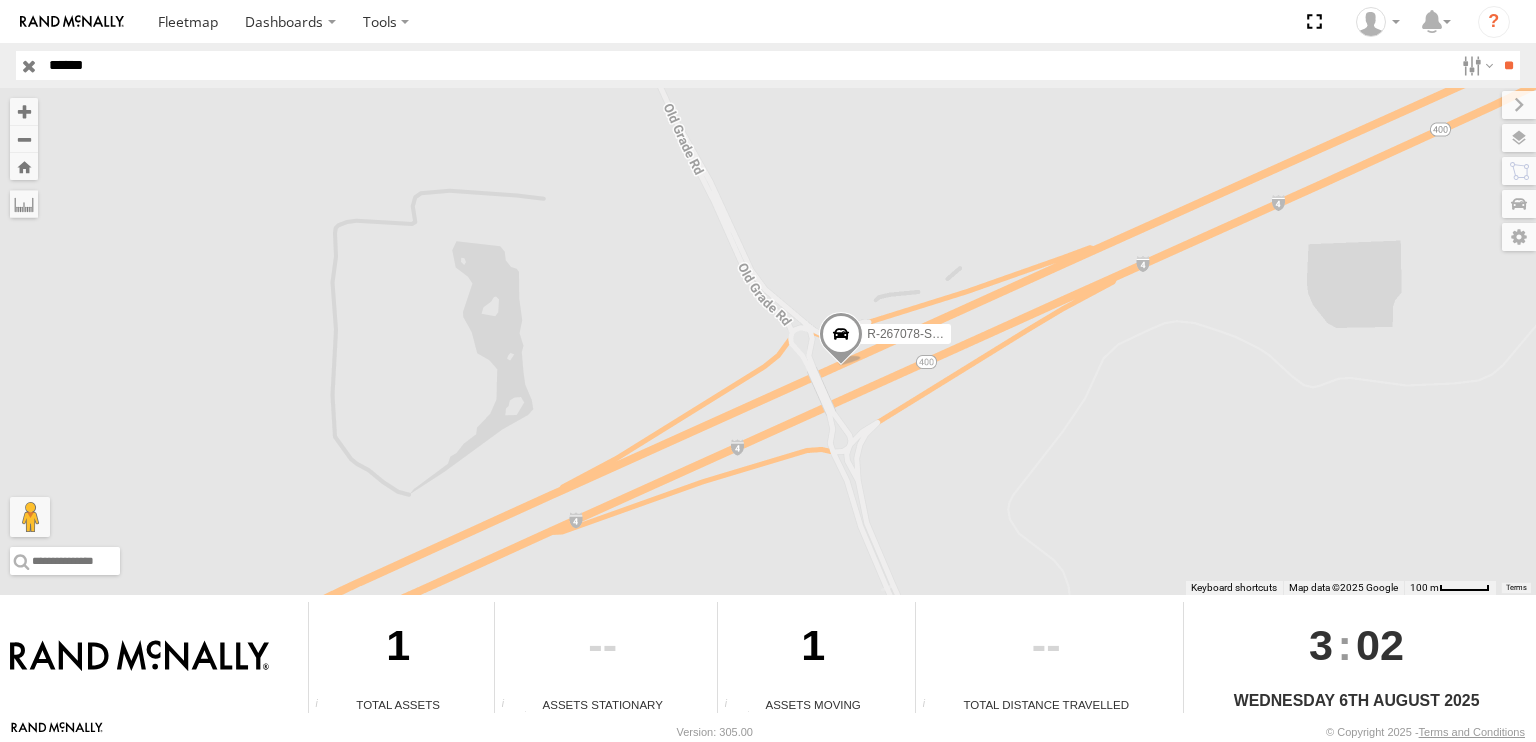 click at bounding box center [841, 339] 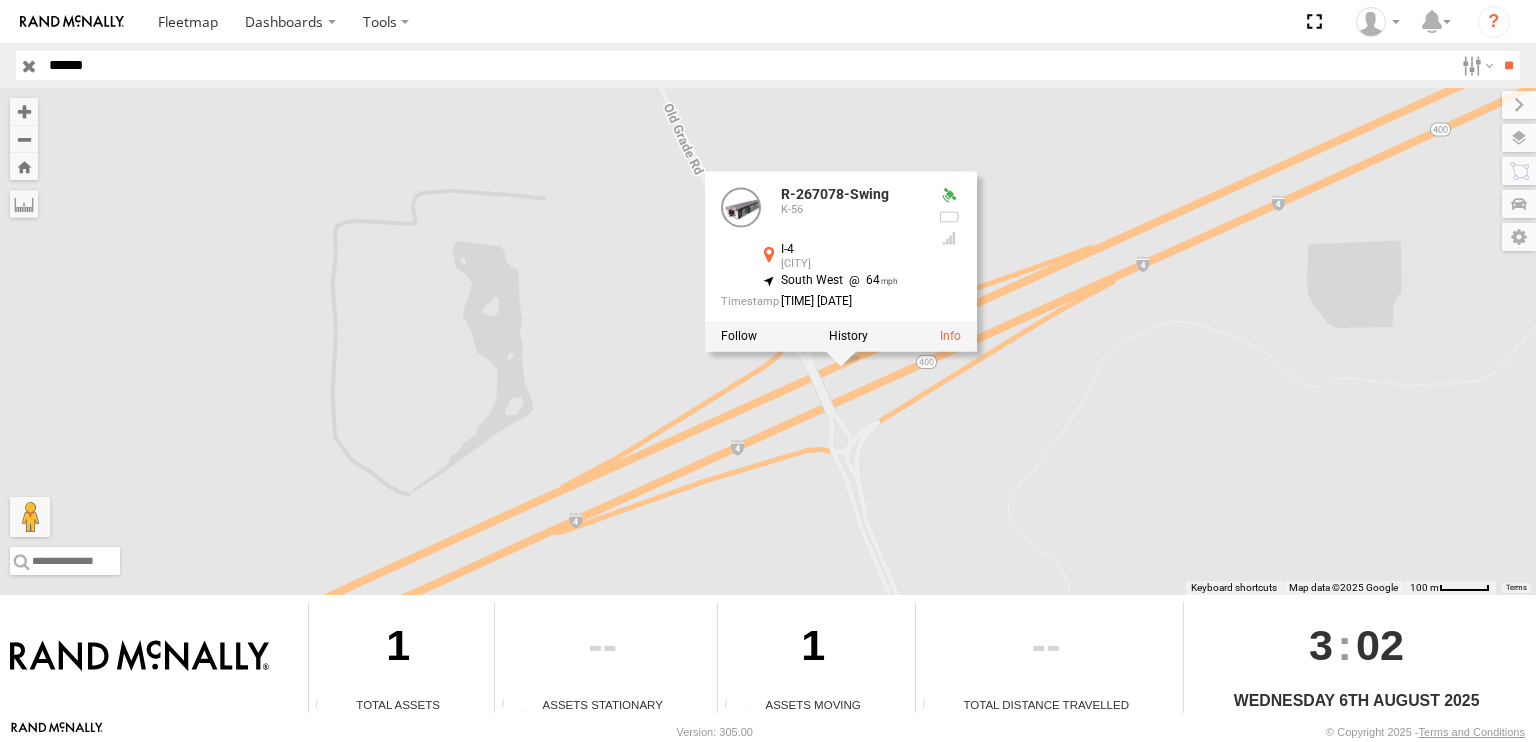 click on "R-267078-Swing R-267078-Swing K-56 I-4 Polk City 28.18272 ,  -81.74304 South West 64 20:01:27 08/05/2025" at bounding box center [768, 341] 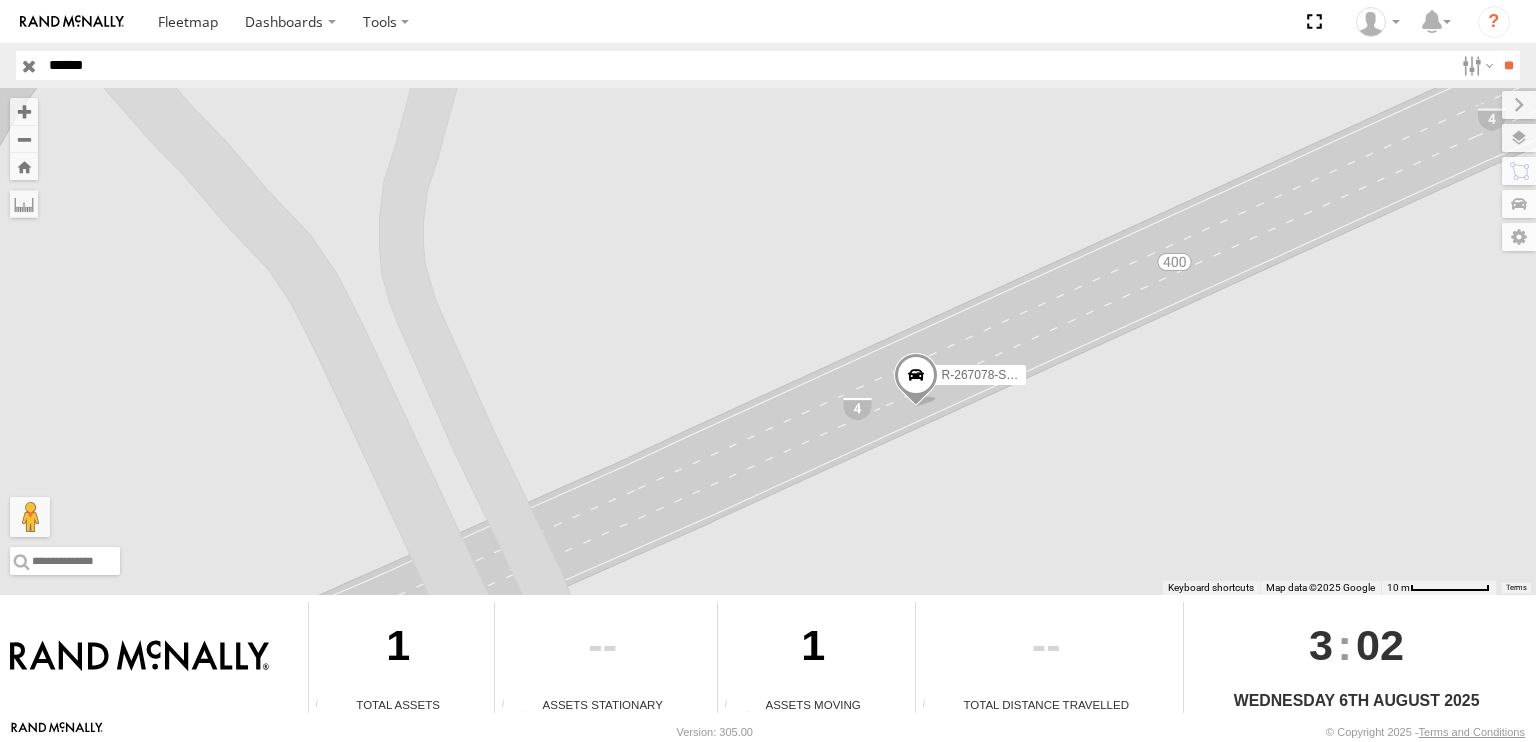click at bounding box center [916, 379] 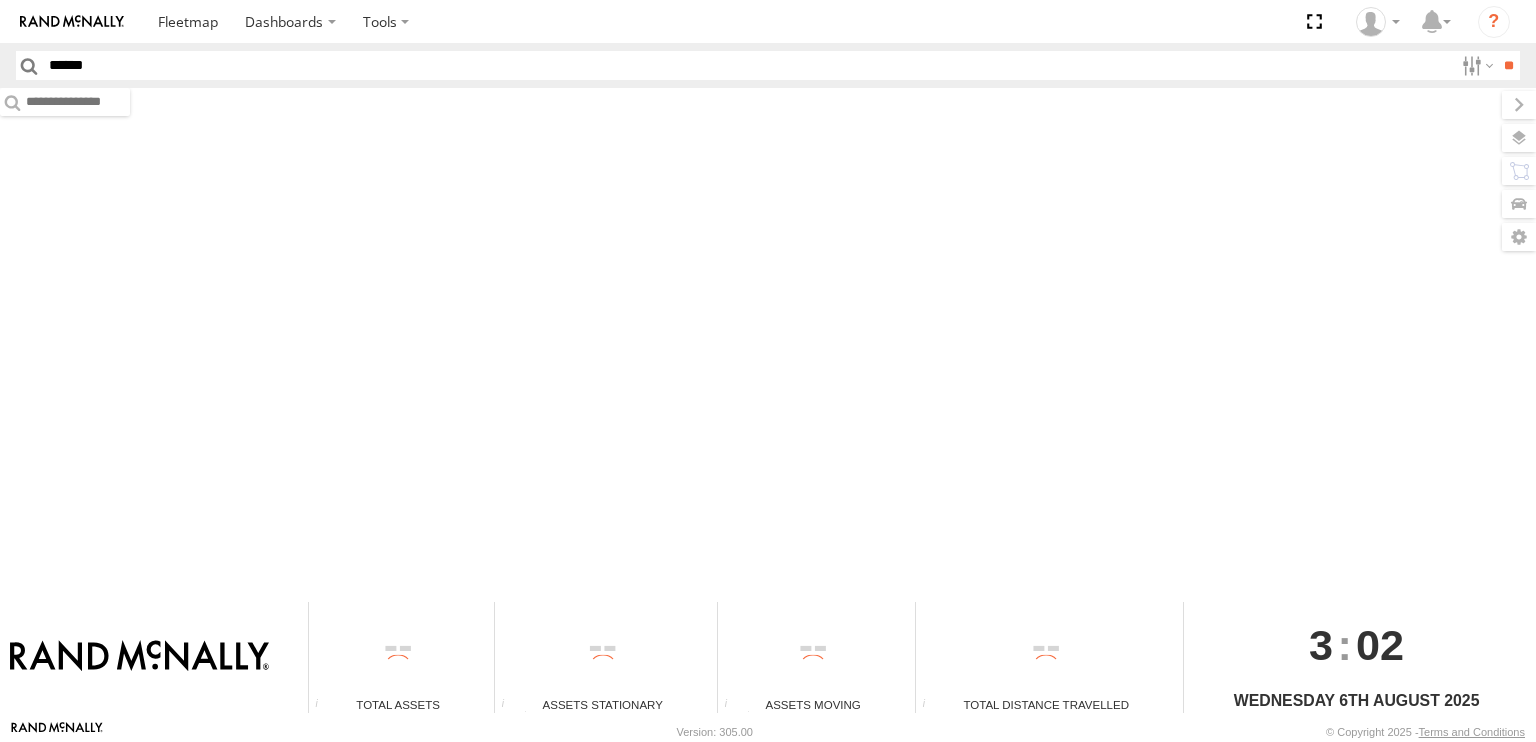 scroll, scrollTop: 0, scrollLeft: 0, axis: both 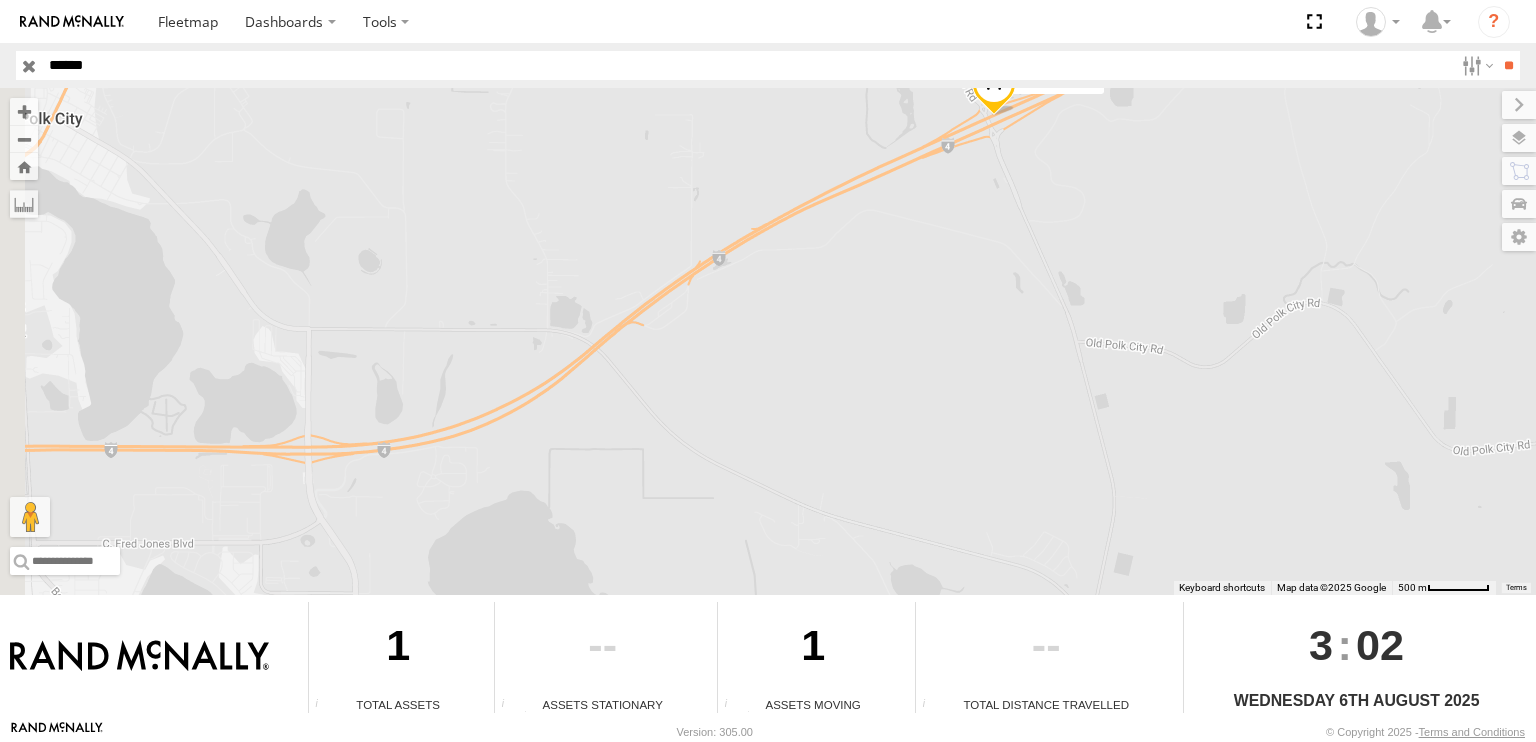 drag, startPoint x: 904, startPoint y: 457, endPoint x: 1144, endPoint y: 224, distance: 334.49814 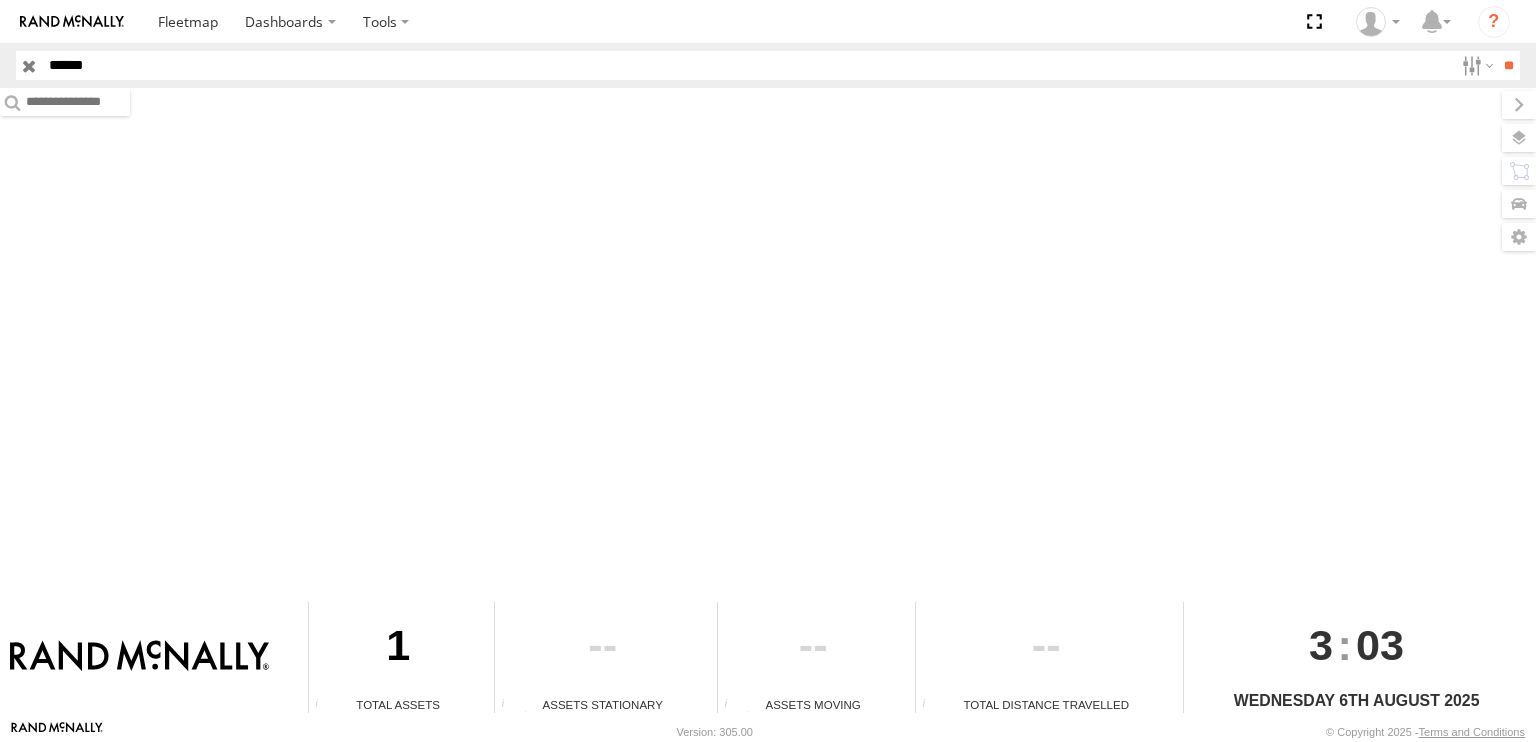 scroll, scrollTop: 0, scrollLeft: 0, axis: both 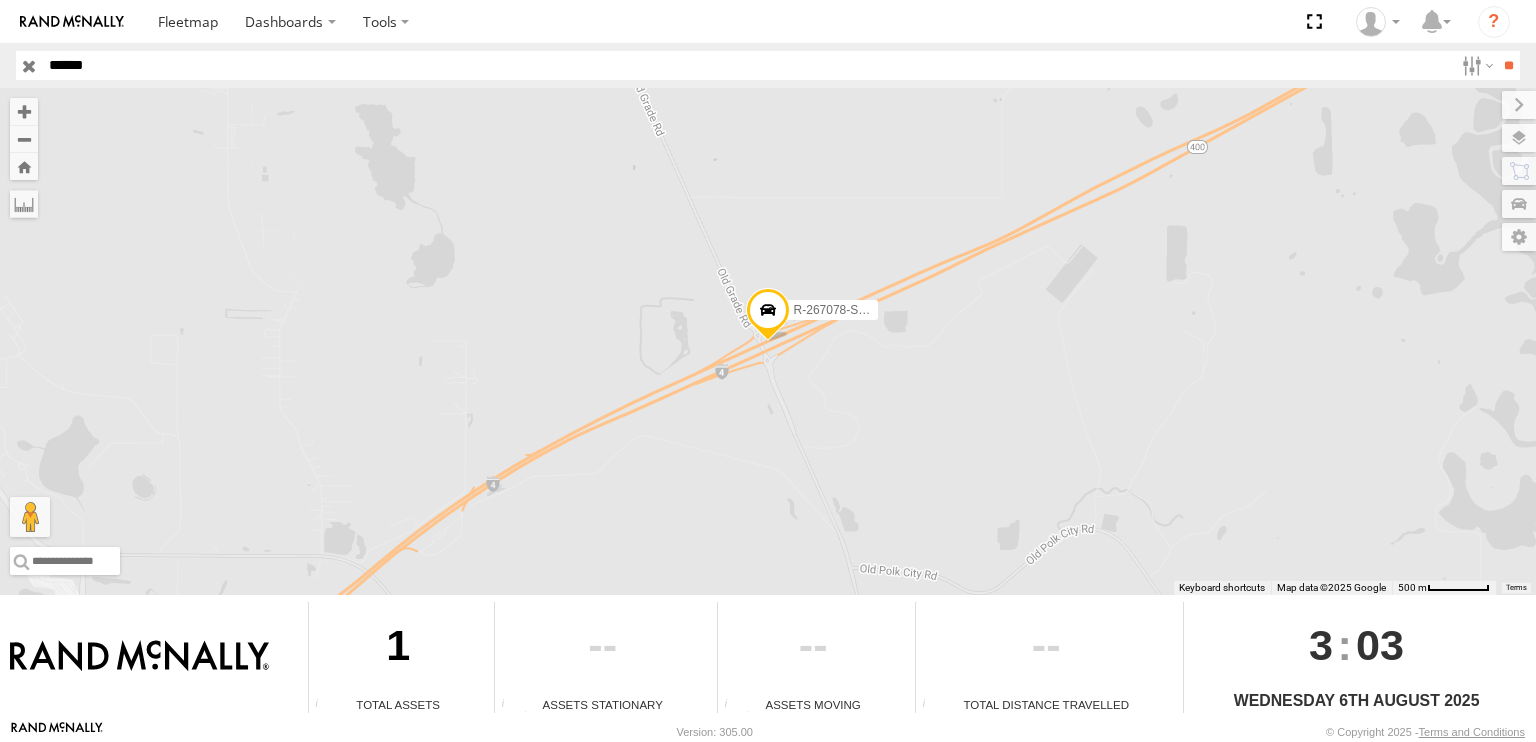 click at bounding box center [768, 315] 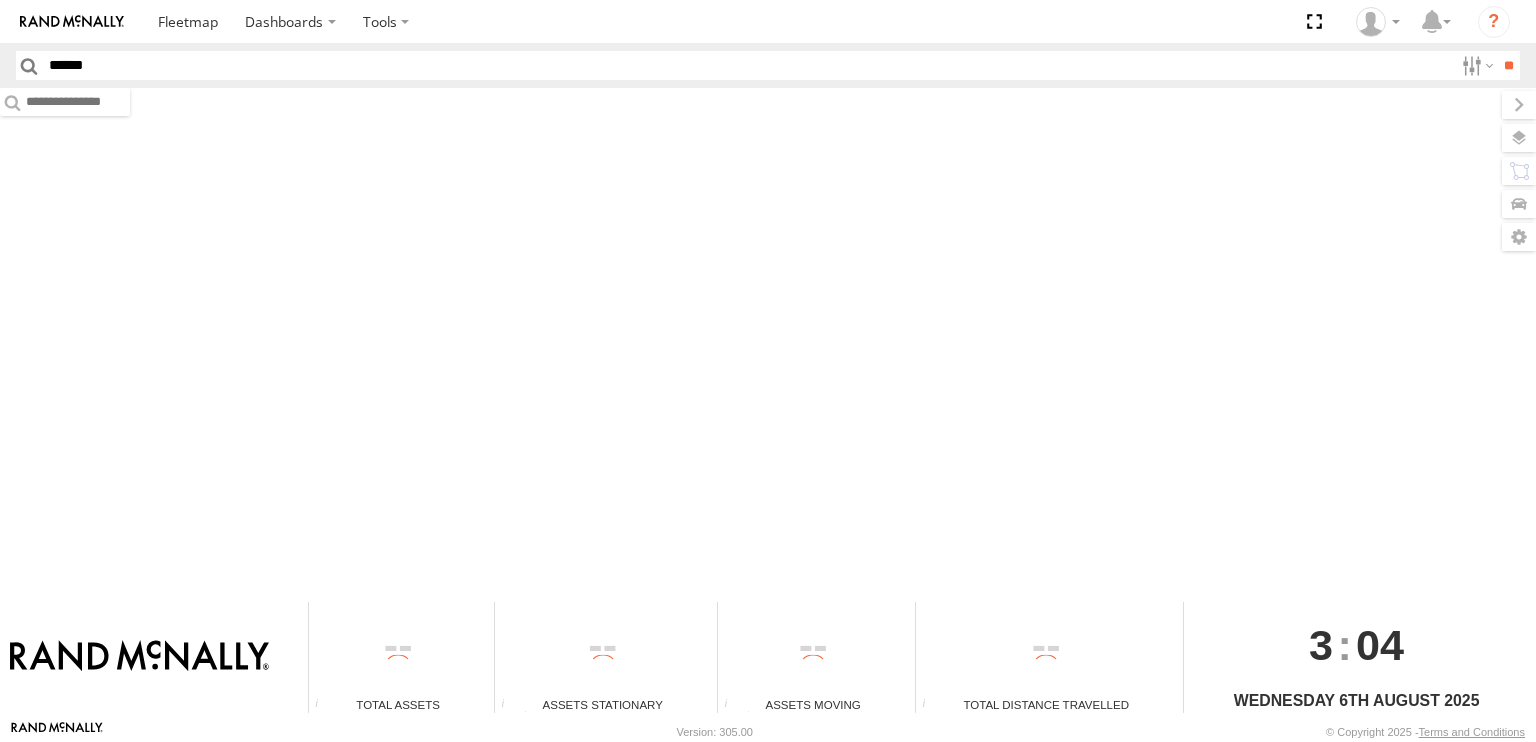 scroll, scrollTop: 0, scrollLeft: 0, axis: both 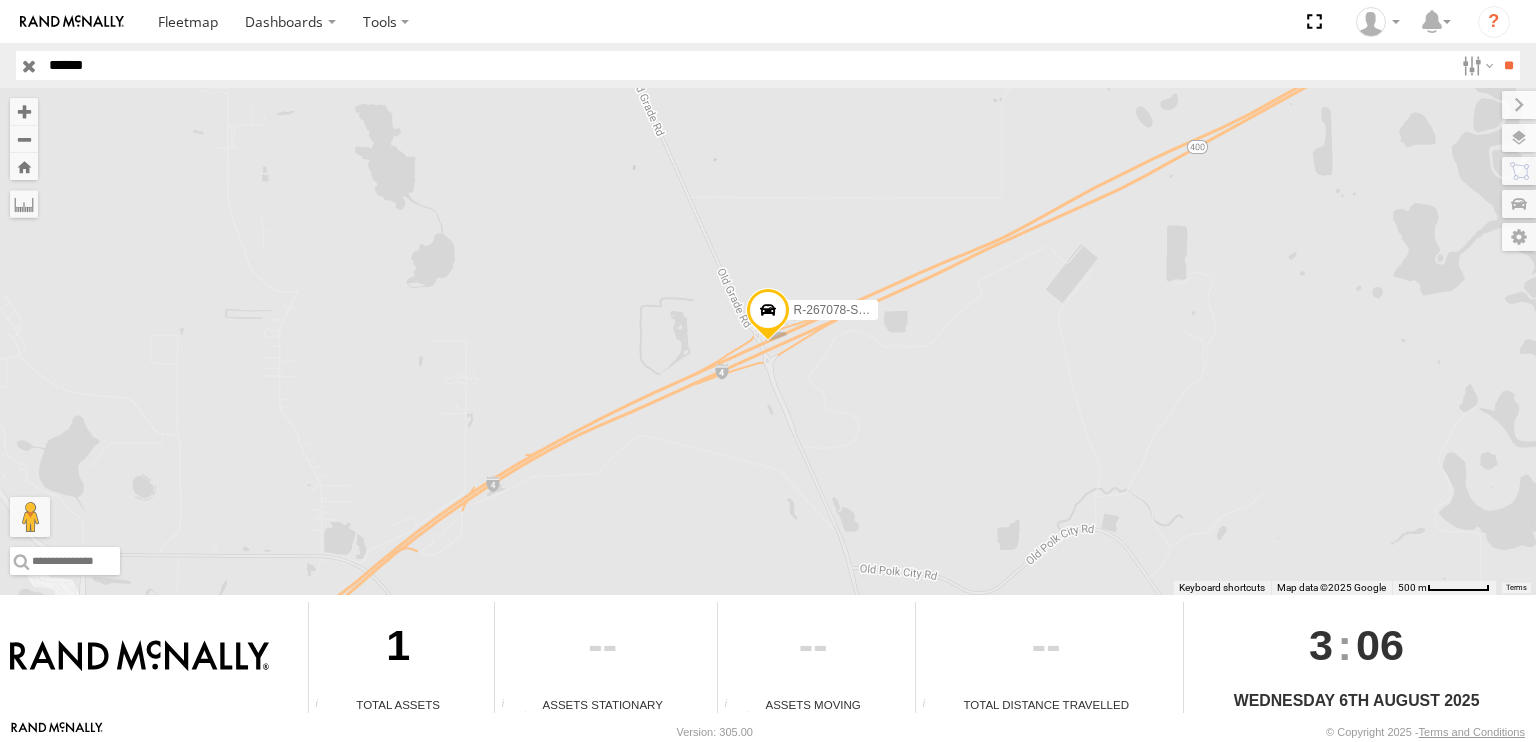 click at bounding box center [768, 315] 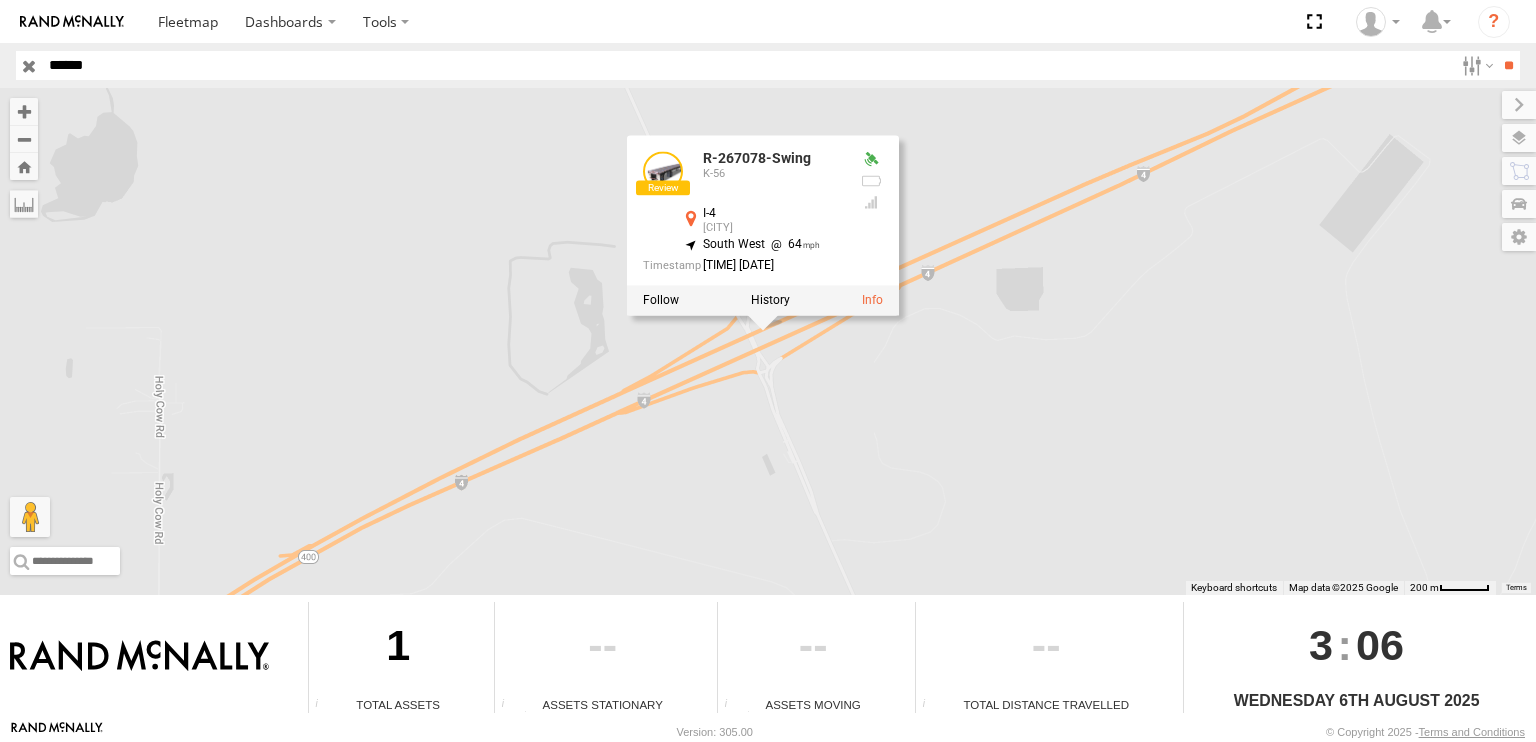 drag, startPoint x: 749, startPoint y: 427, endPoint x: 720, endPoint y: 522, distance: 99.32774 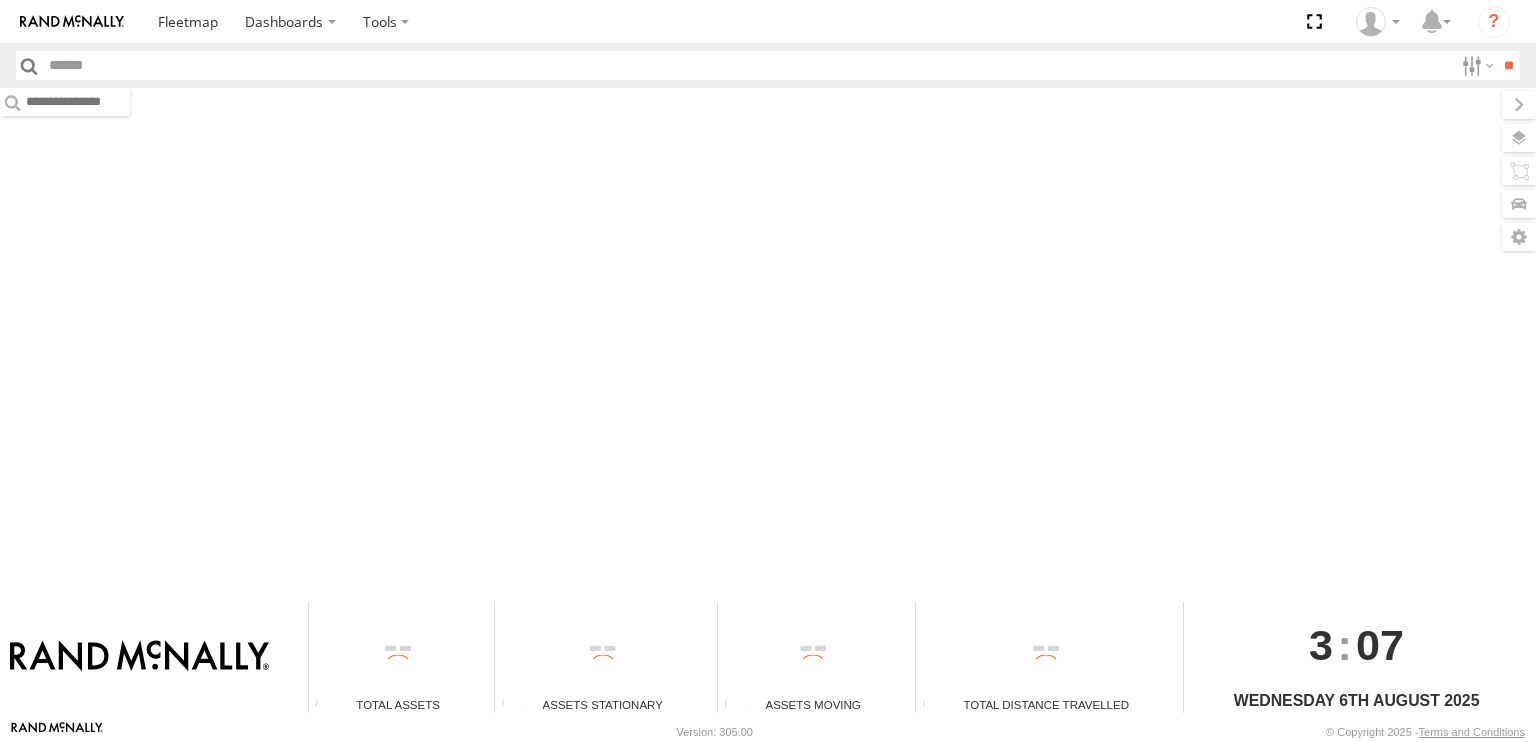 type on "******" 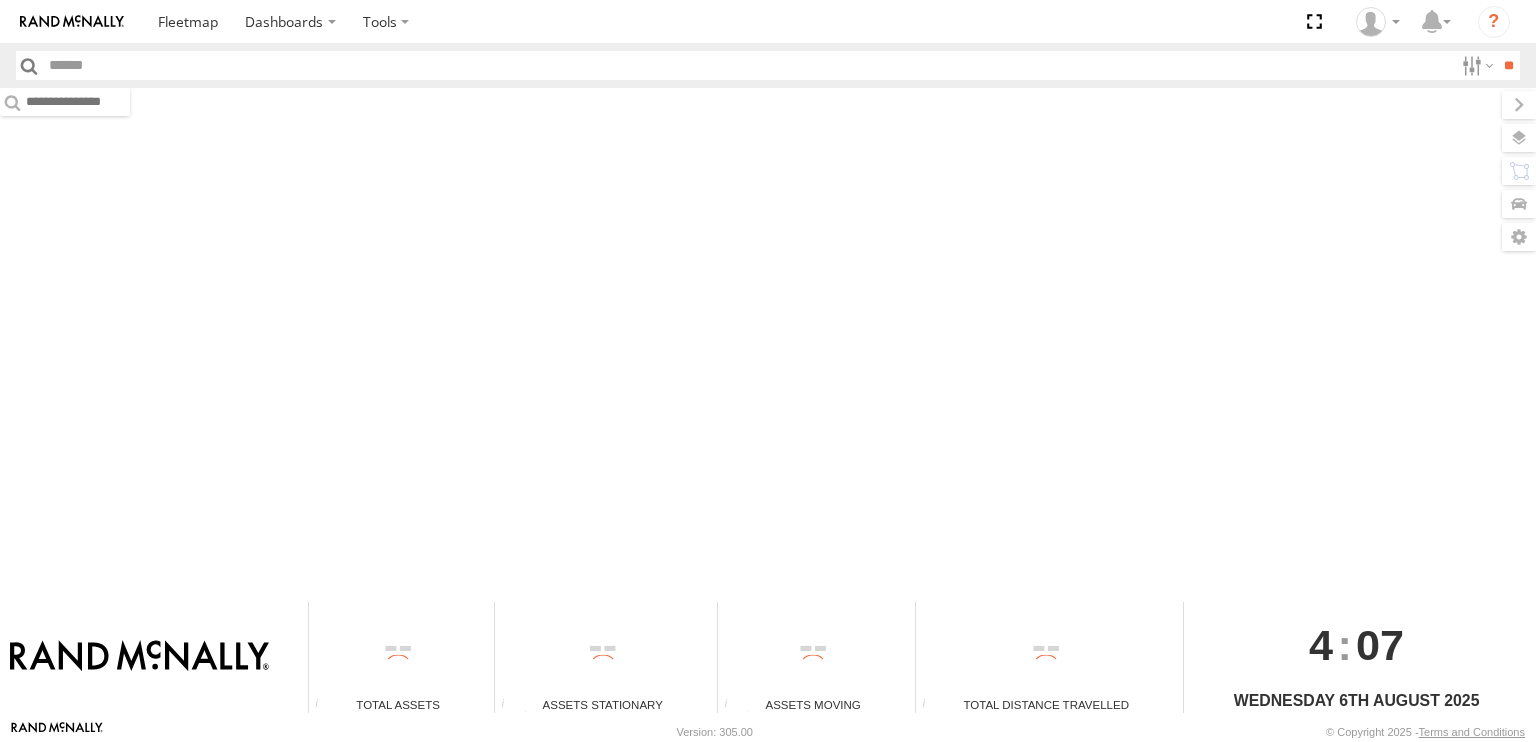 type on "******" 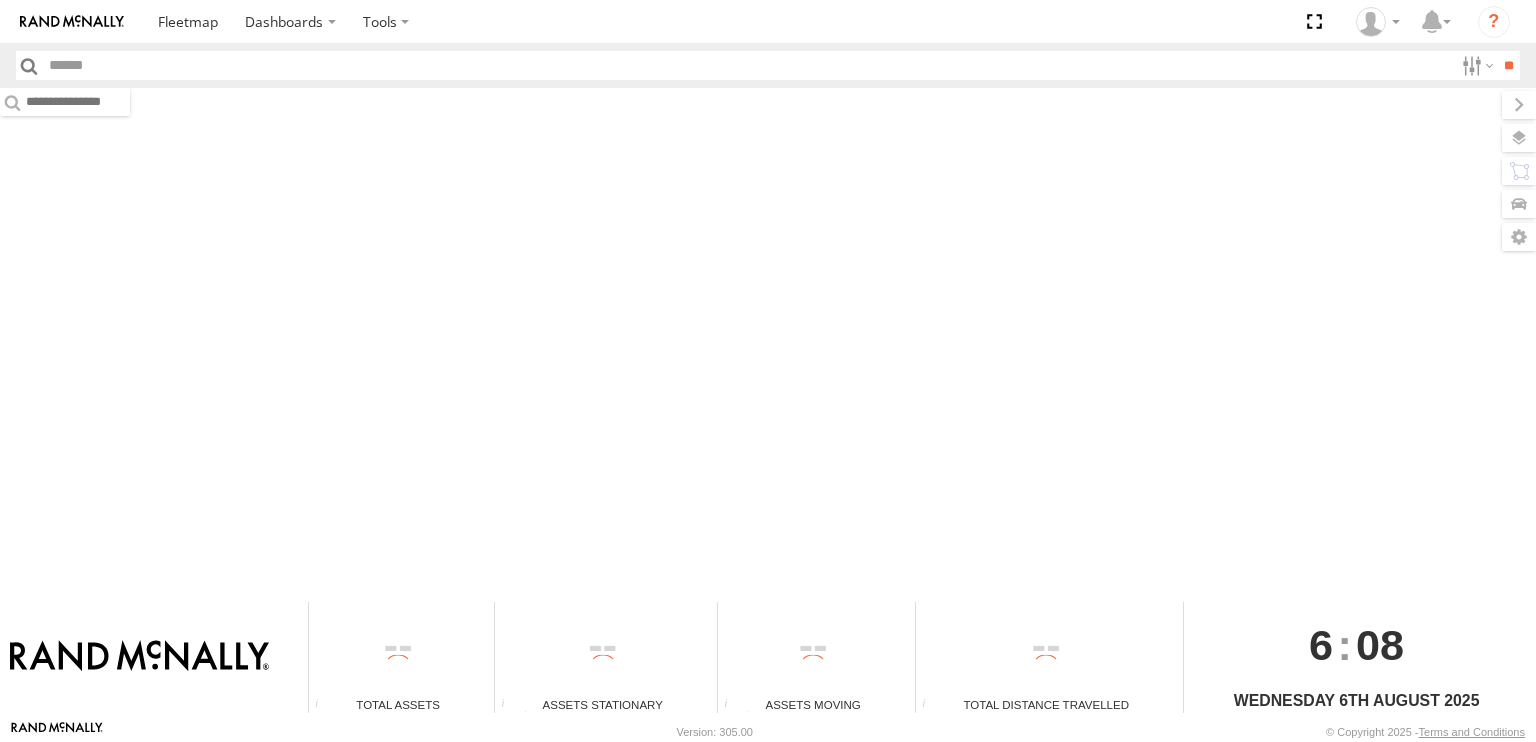type on "******" 